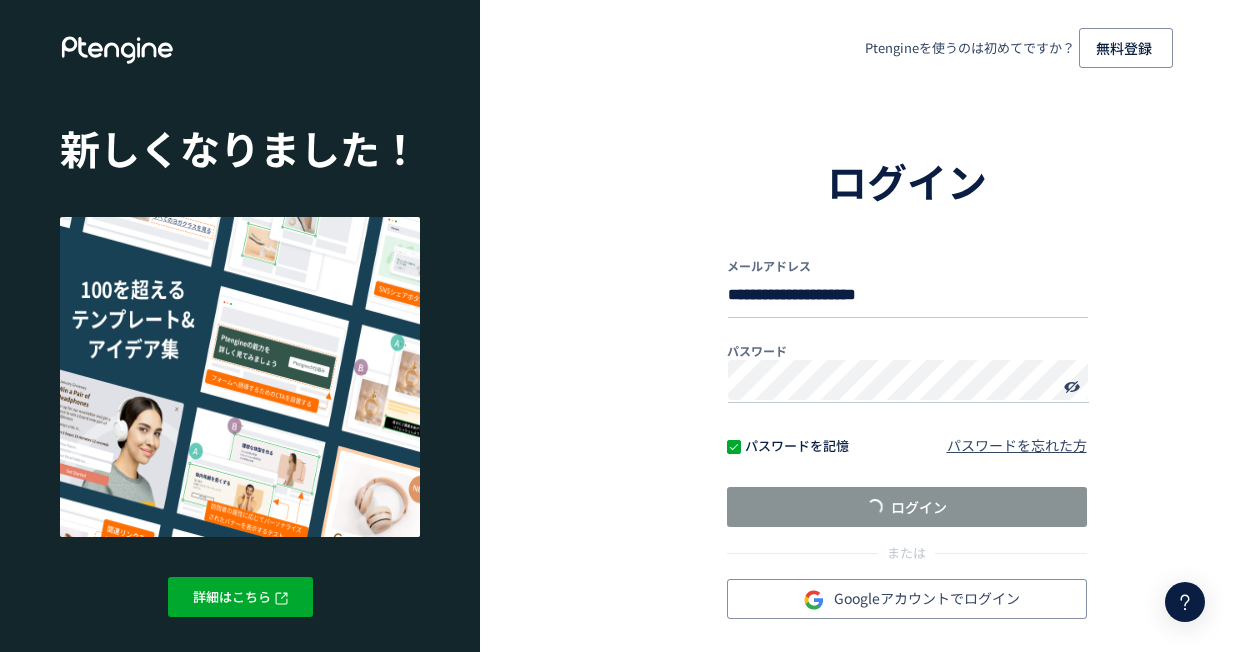 scroll, scrollTop: 0, scrollLeft: 0, axis: both 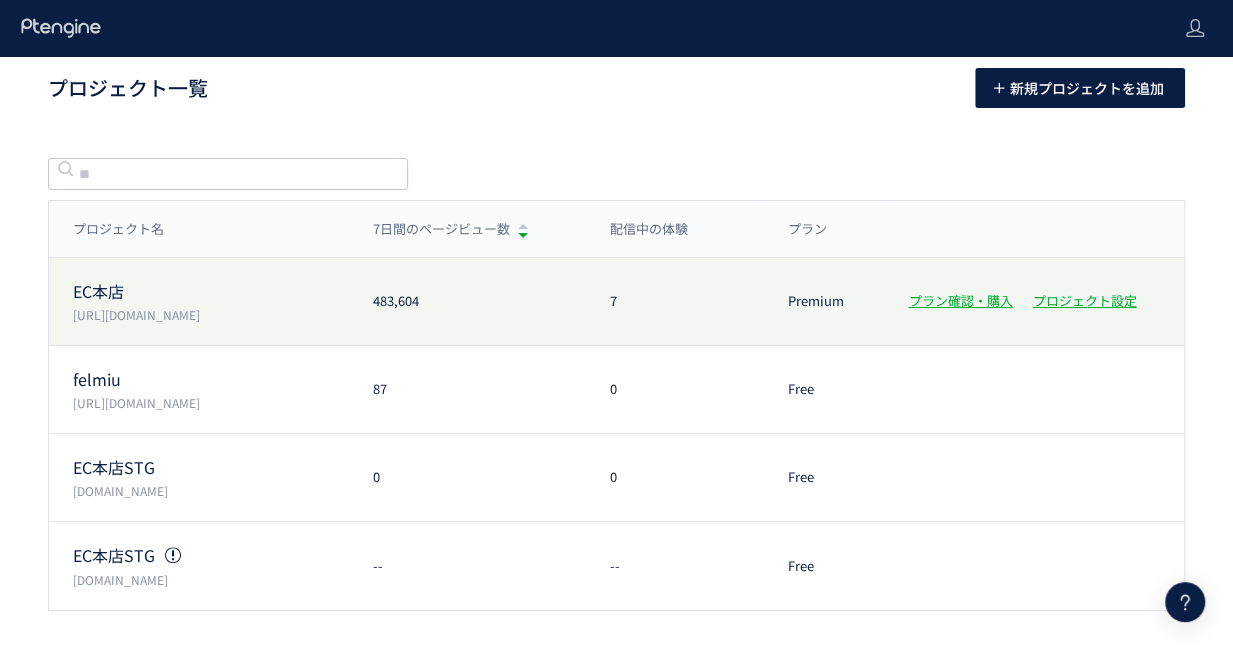 click on "EC本店  [URL][DOMAIN_NAME] 483,604 7 Premium プラン確認・購入 プロジェクト設定" 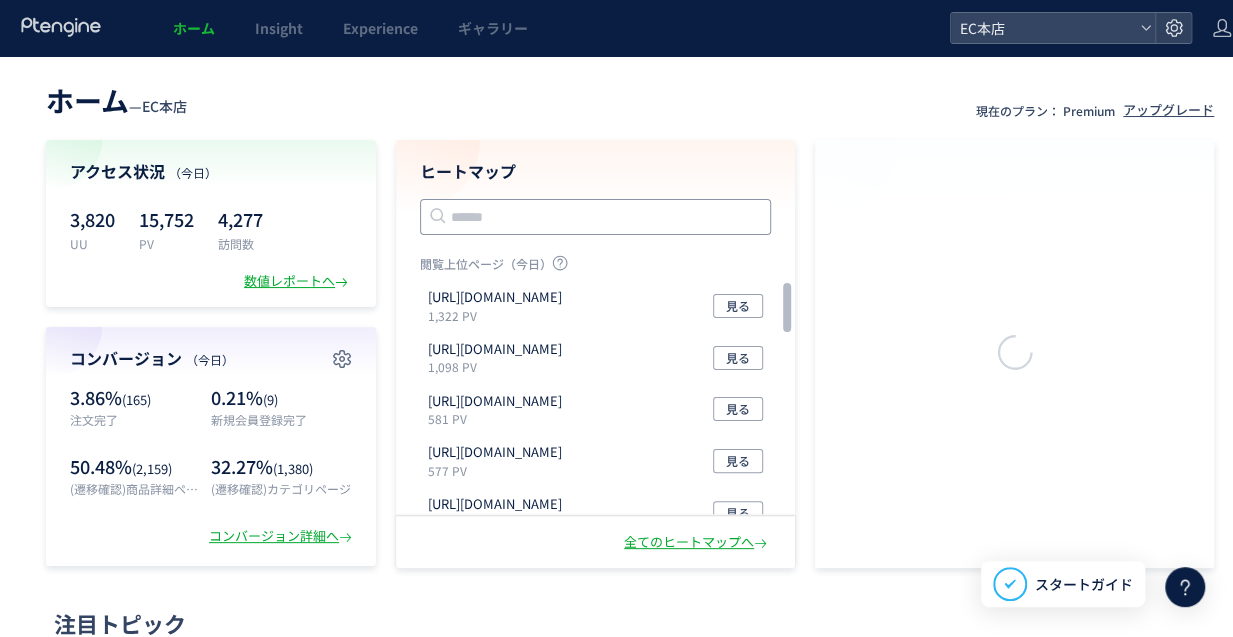 click 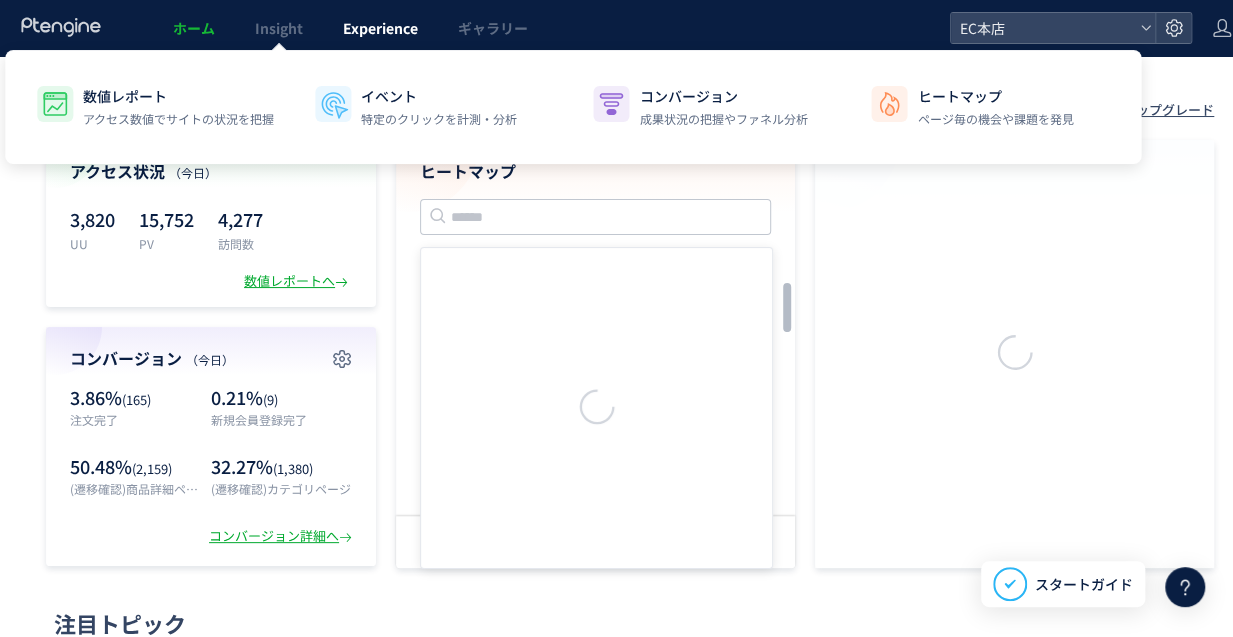click on "Experience" 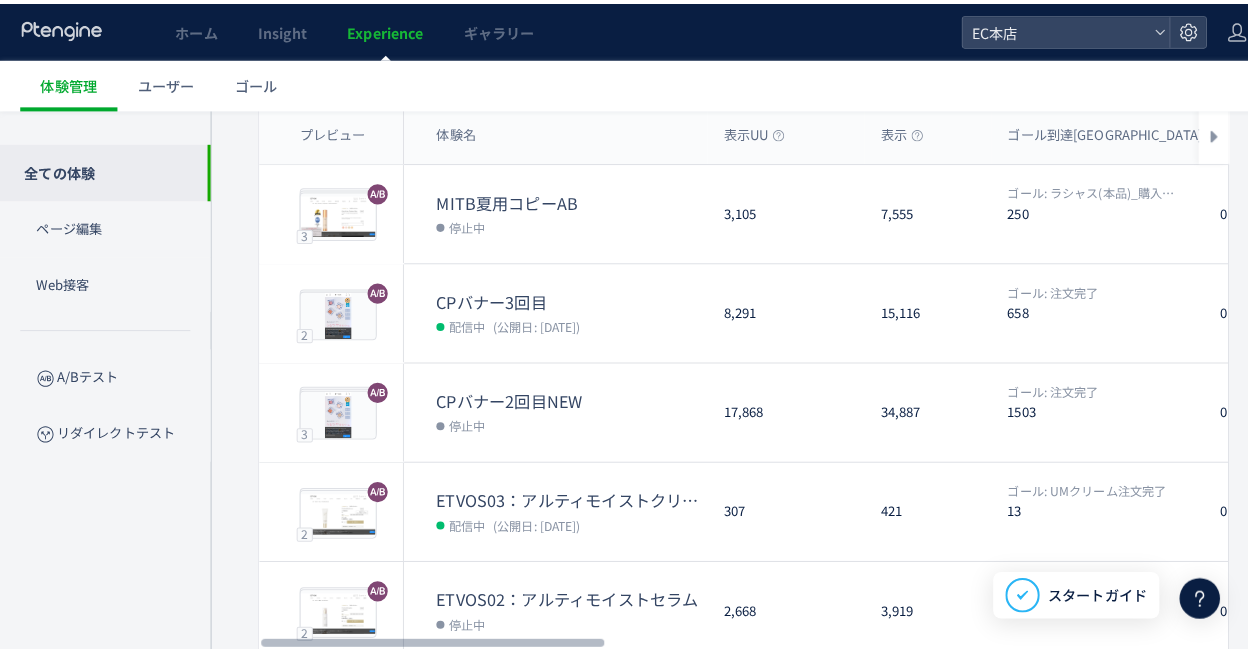 scroll, scrollTop: 0, scrollLeft: 0, axis: both 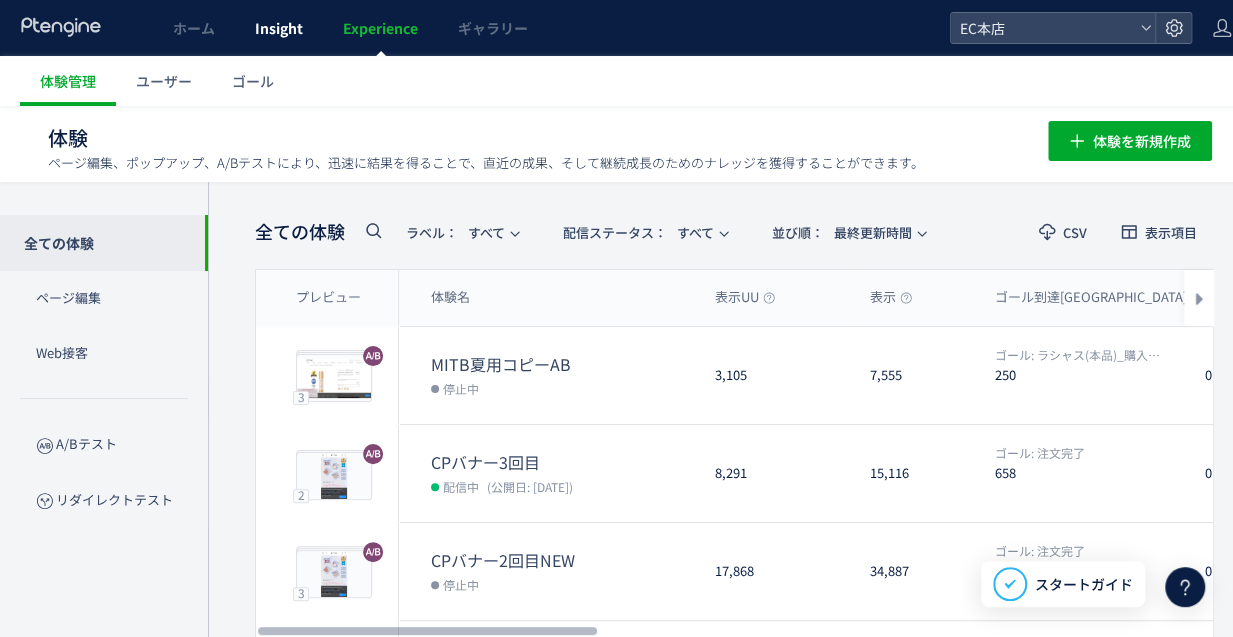 click on "Insight" at bounding box center [279, 28] 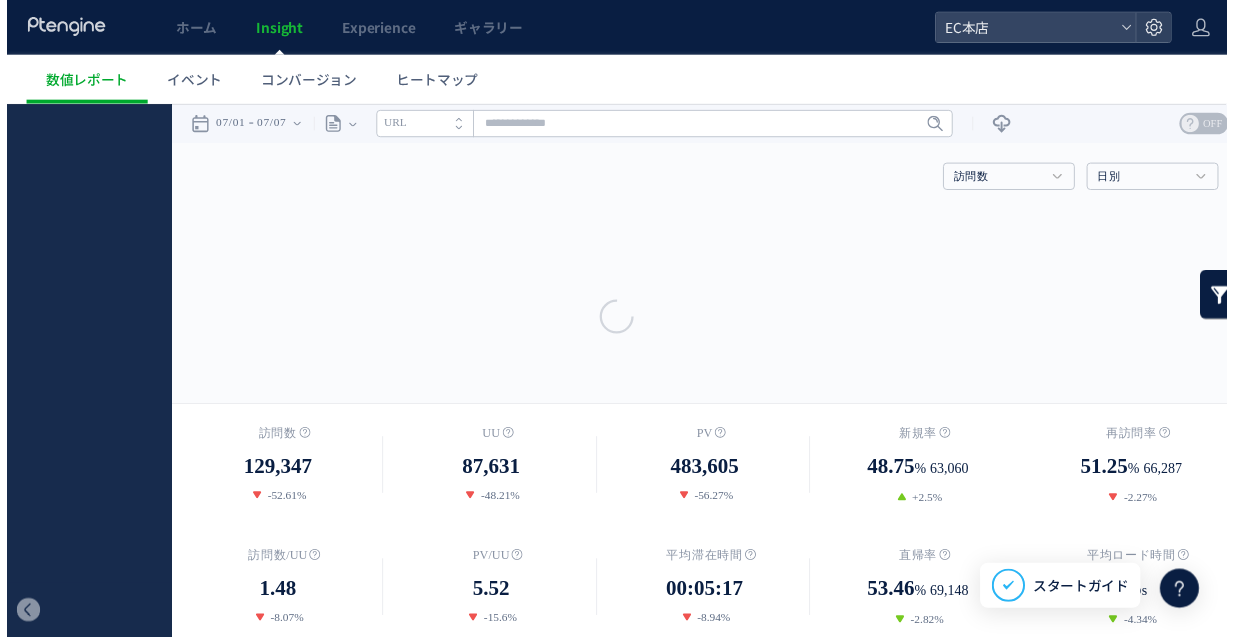 scroll, scrollTop: 0, scrollLeft: 0, axis: both 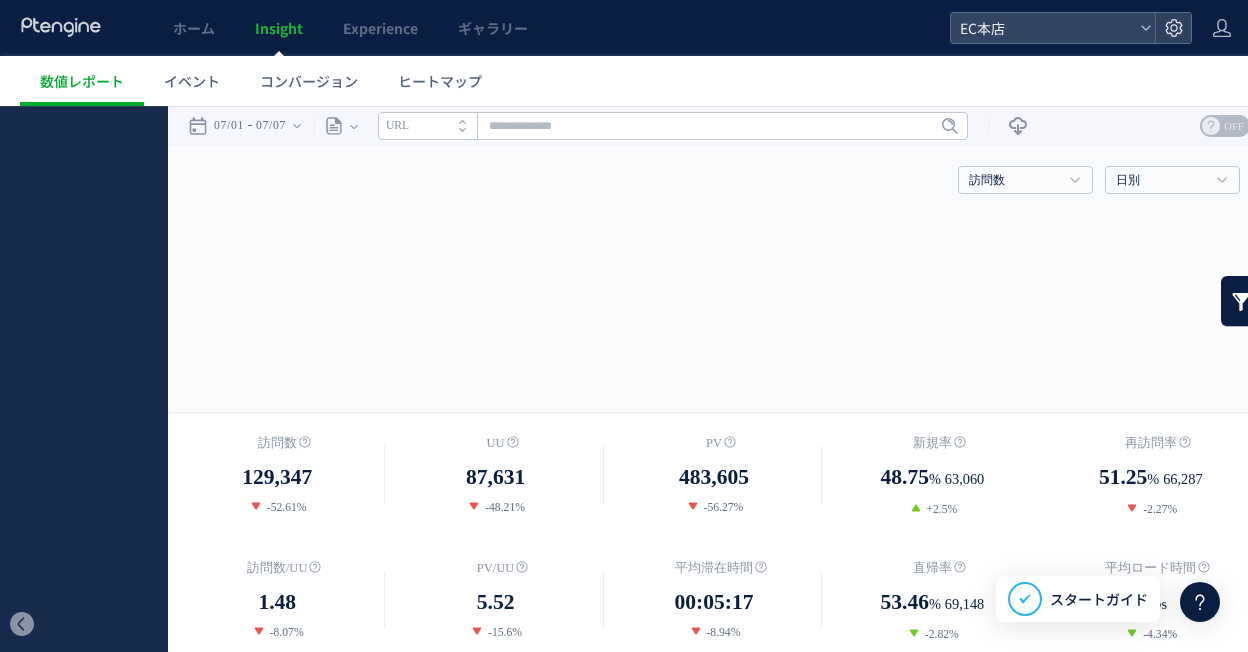 click 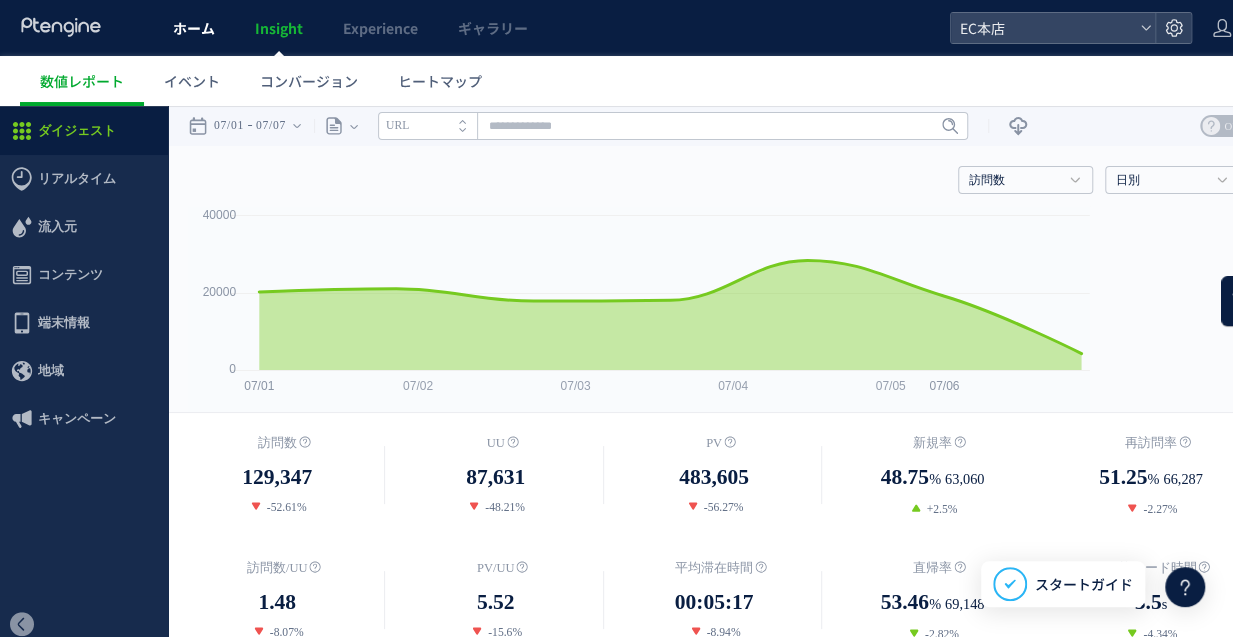 click on "ホーム" at bounding box center [194, 28] 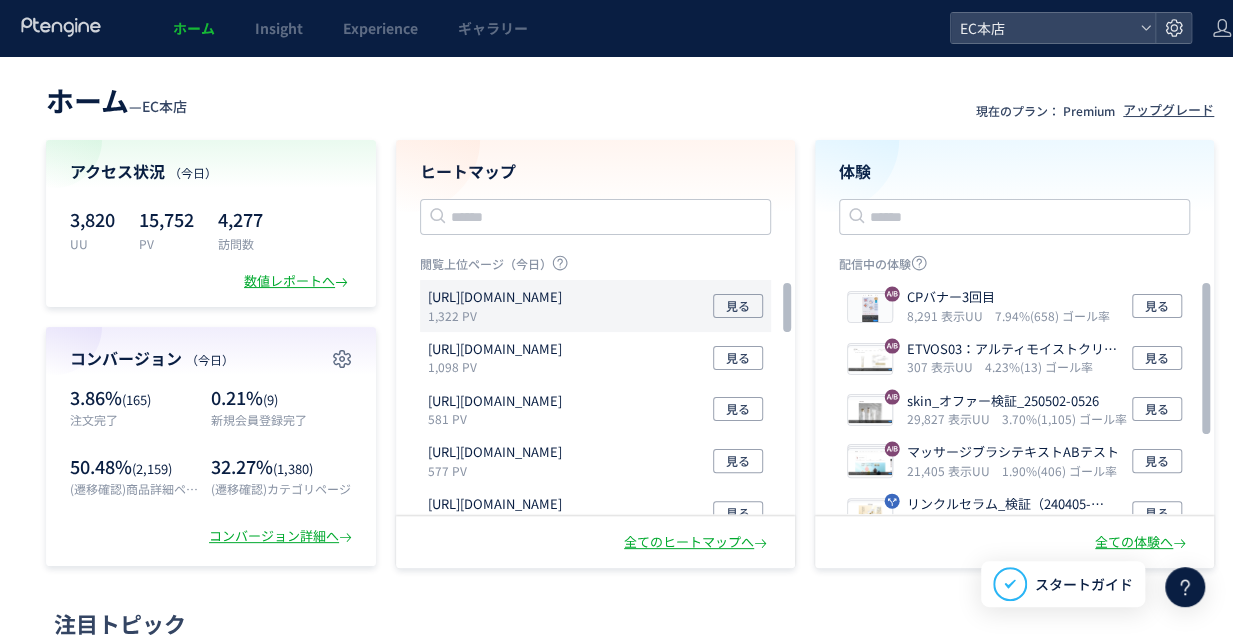 click on "[URL][DOMAIN_NAME] 1,322 PV 見る" 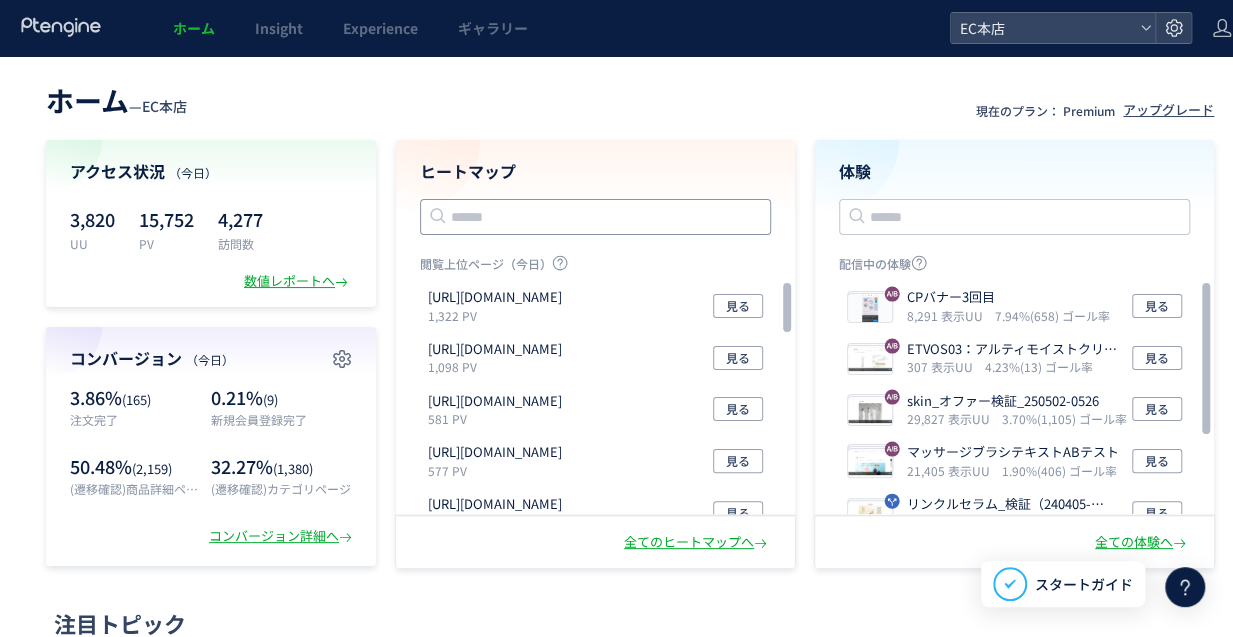 click 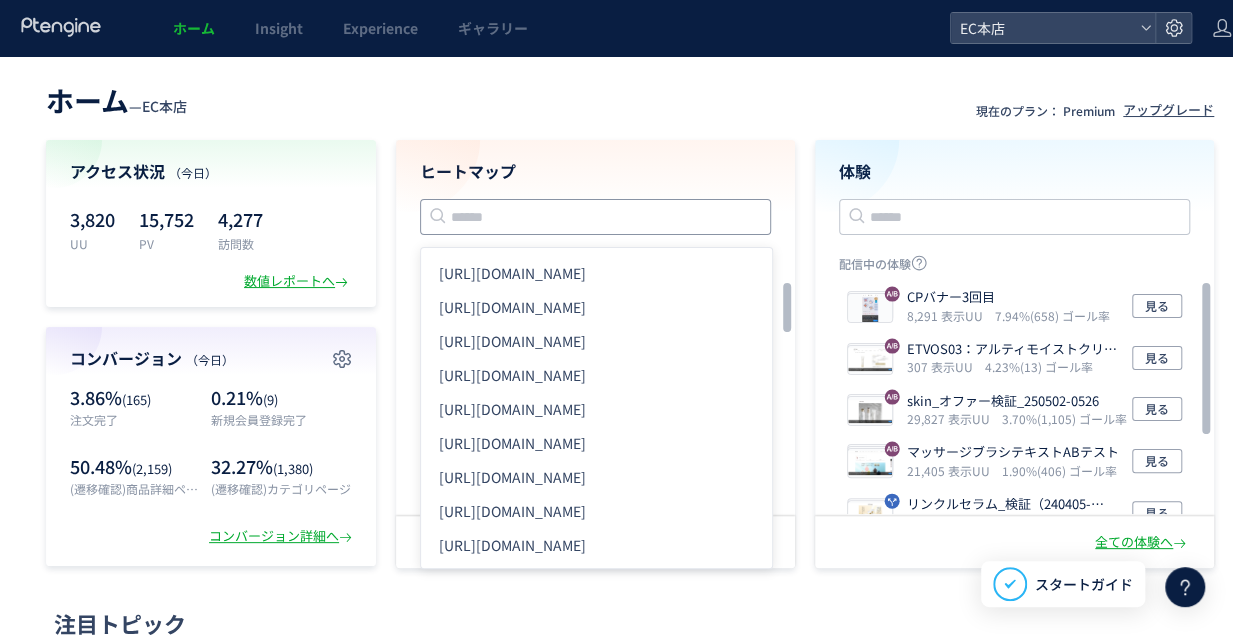 paste on "**********" 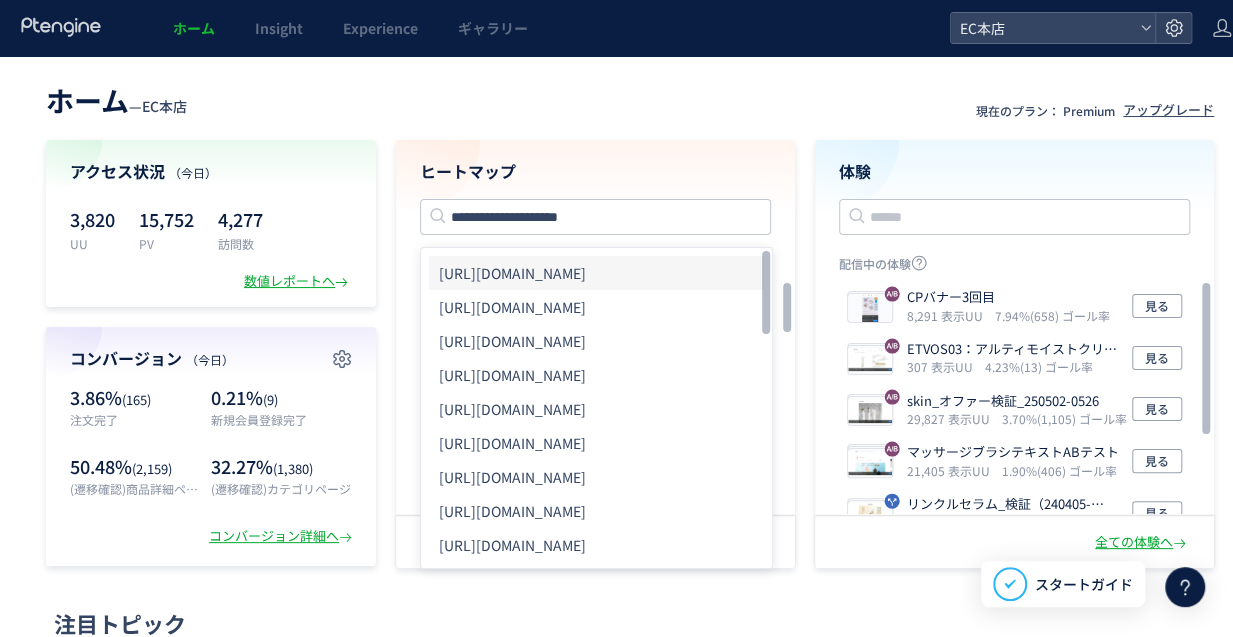 click on "[URL][DOMAIN_NAME]" 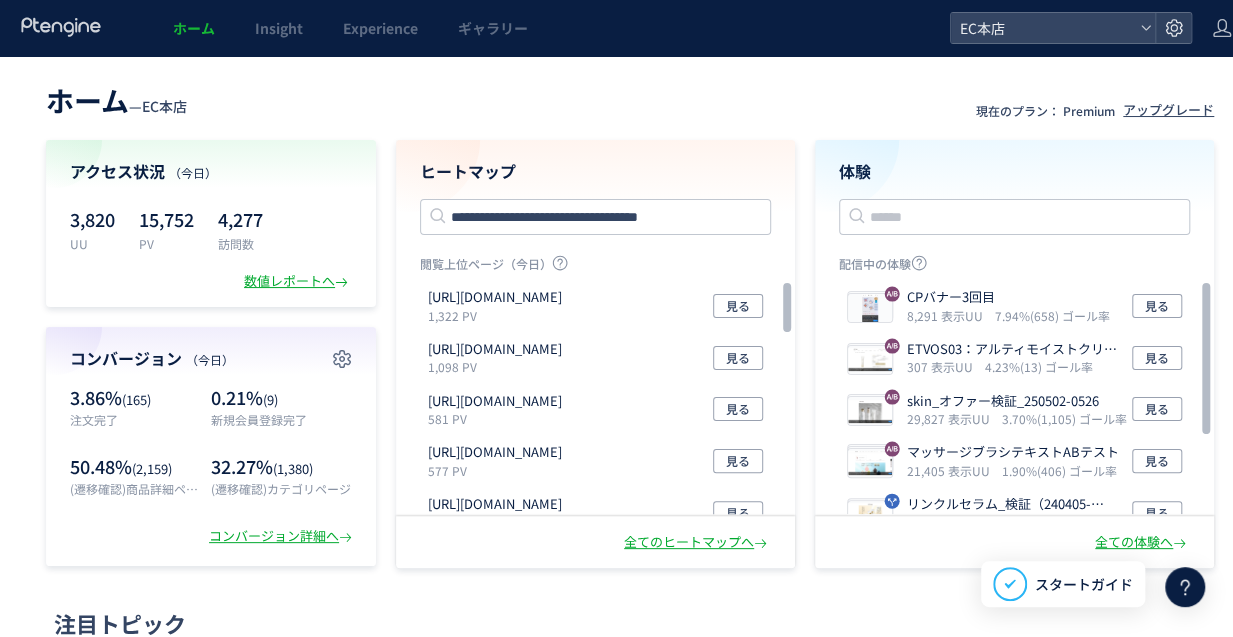 type 